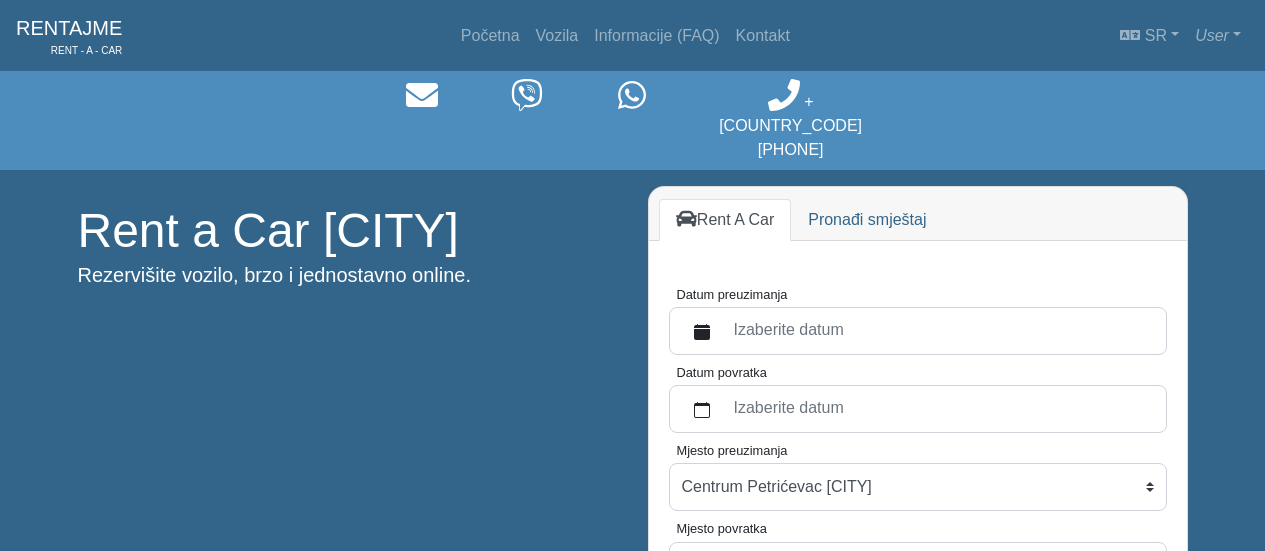 scroll, scrollTop: 137, scrollLeft: 0, axis: vertical 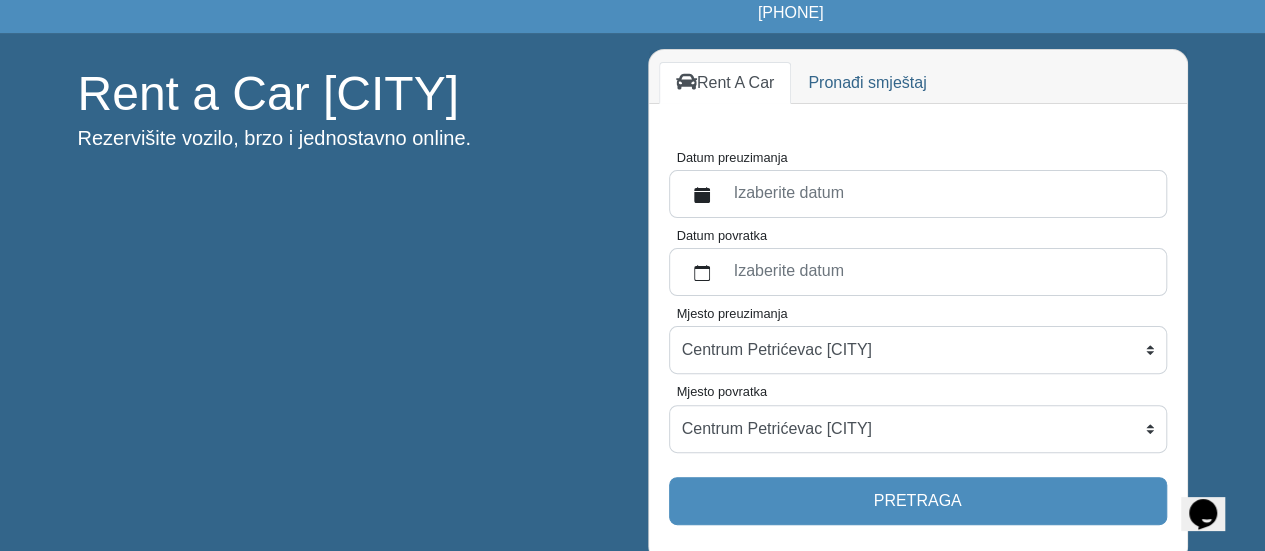 click on "Izaberite datum" at bounding box center (938, 194) 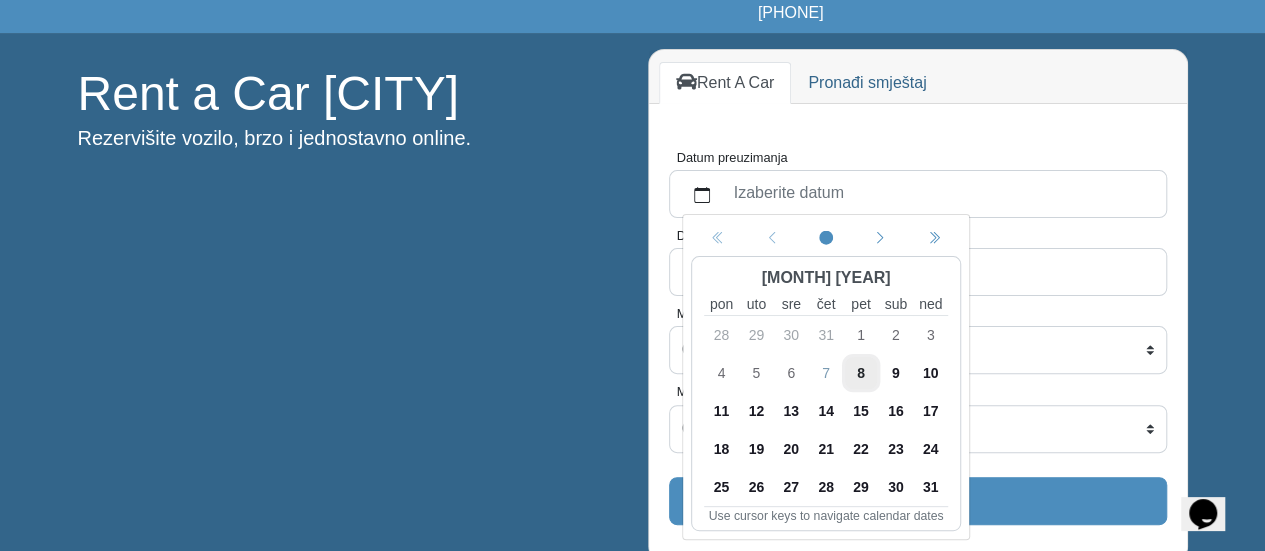 click on "15" at bounding box center [860, 411] 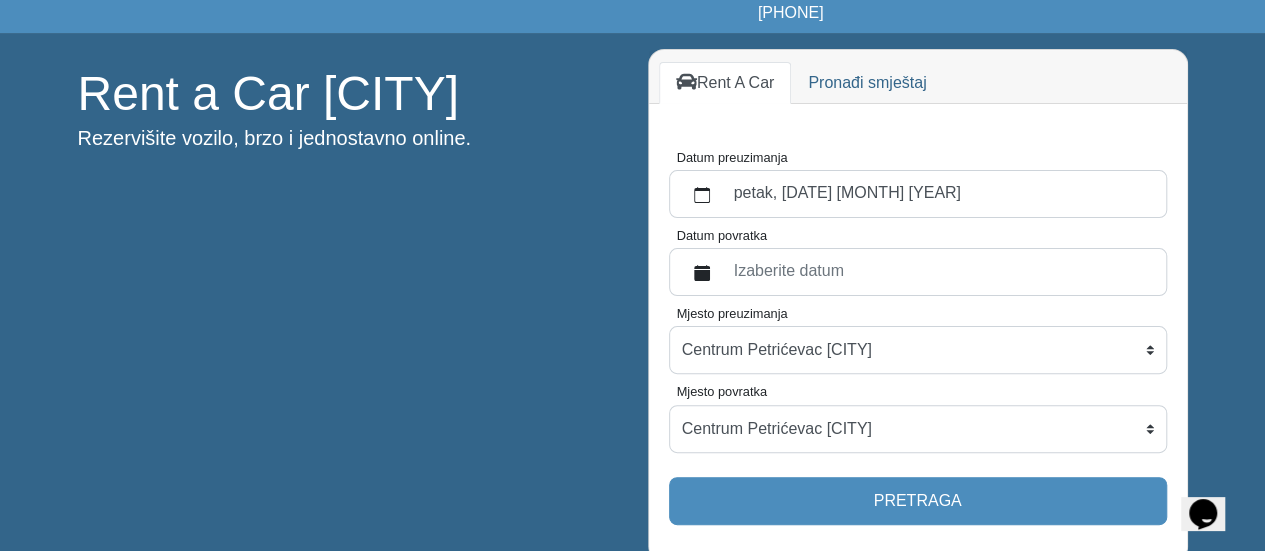 click on "Izaberite datum" at bounding box center [938, 272] 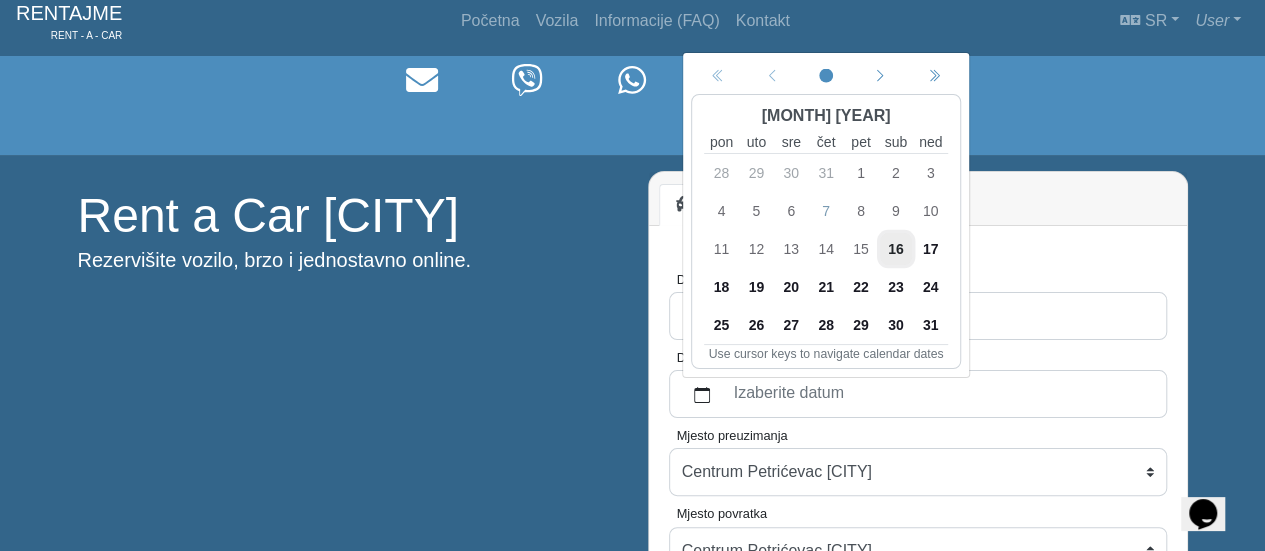 click on "22" at bounding box center [860, 287] 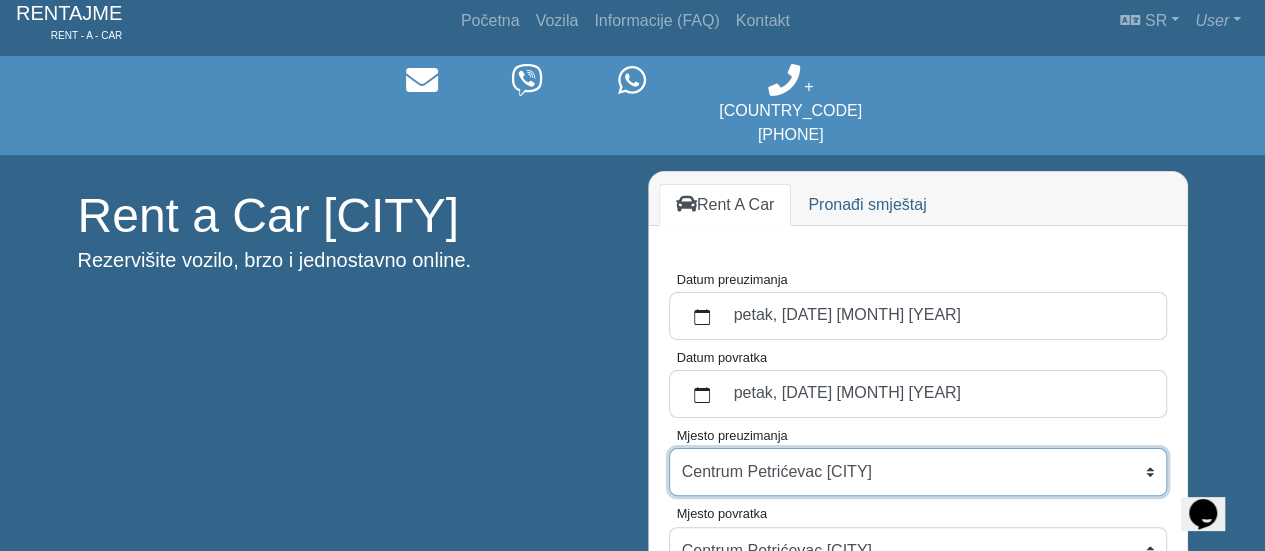 click on "Centrum Petrićevac [CITY] Po dogovoru ([CITY]) Aerodrom Mahovljani ([CITY])" at bounding box center (918, 472) 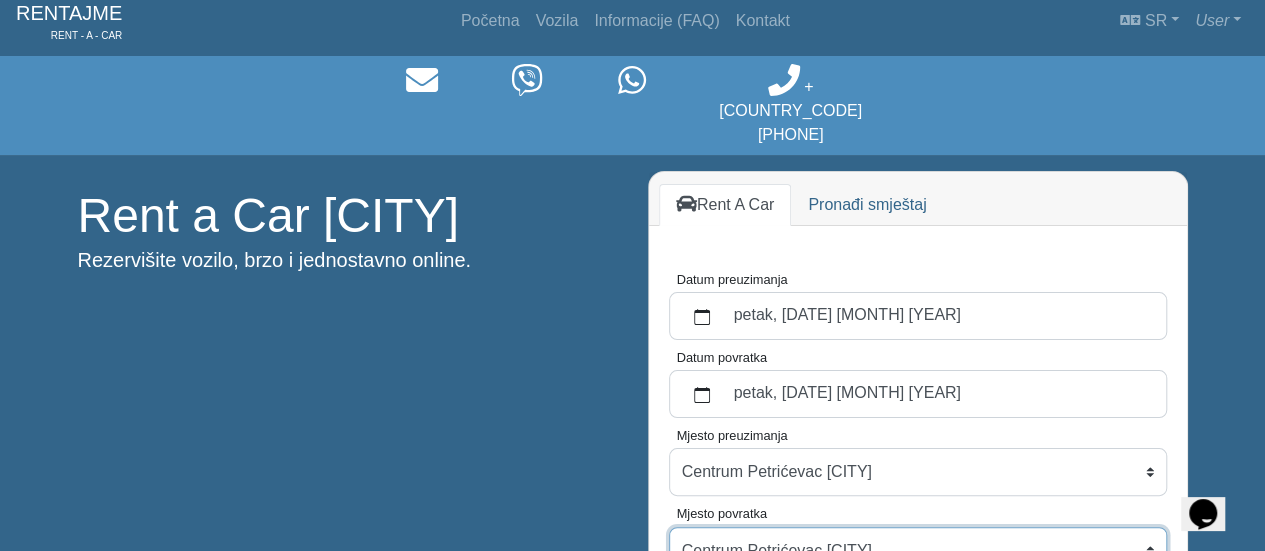 click on "Centrum Petrićevac [CITY] Po dogovoru ([CITY]) Aerodrom Mahovljani ([CITY])" at bounding box center [918, 551] 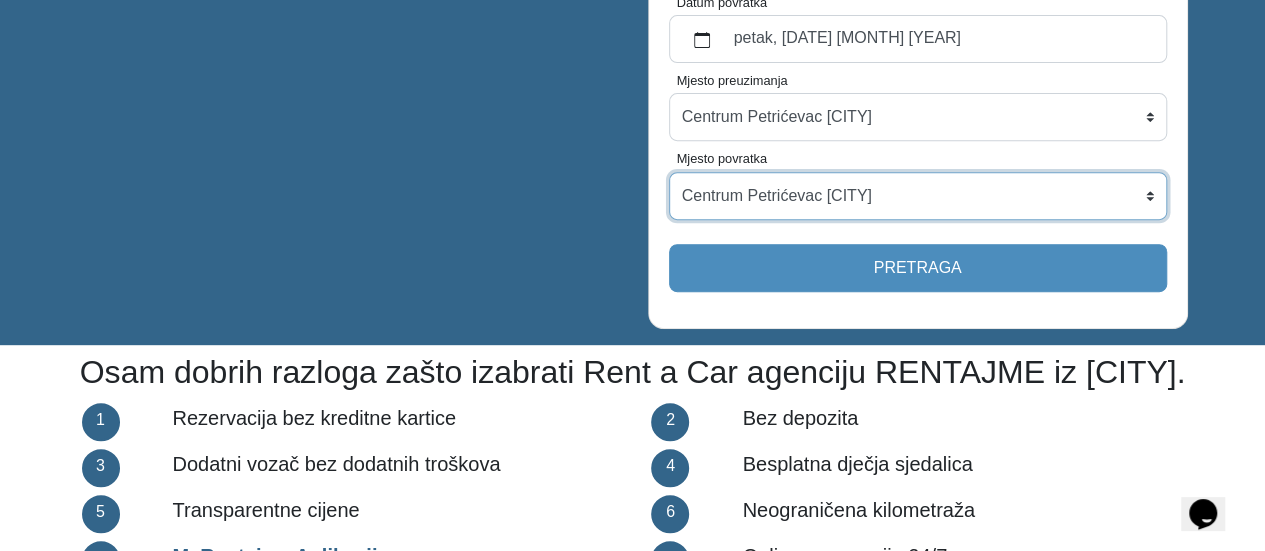 scroll, scrollTop: 389, scrollLeft: 0, axis: vertical 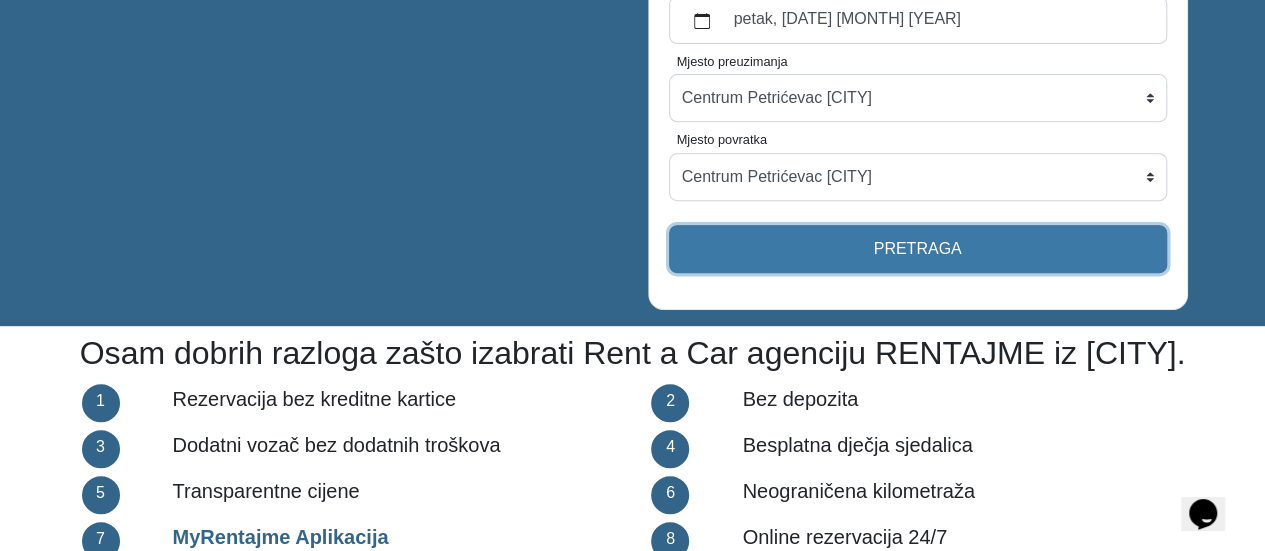 click on "Pretraga" at bounding box center (918, 249) 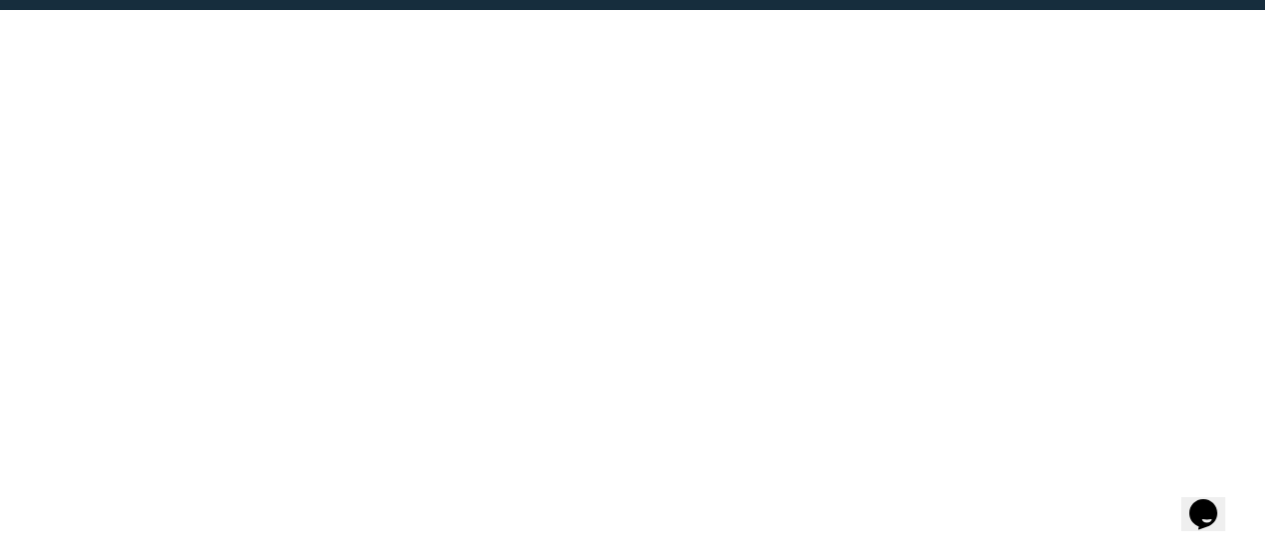 select on "[CITY]Aerodrom" 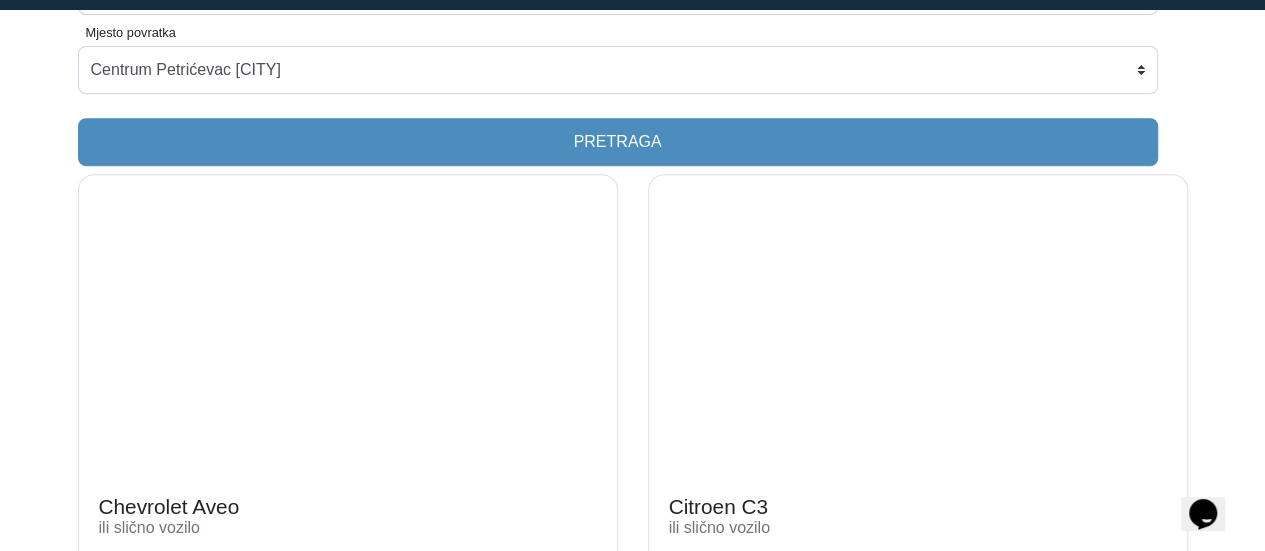 scroll, scrollTop: 0, scrollLeft: 0, axis: both 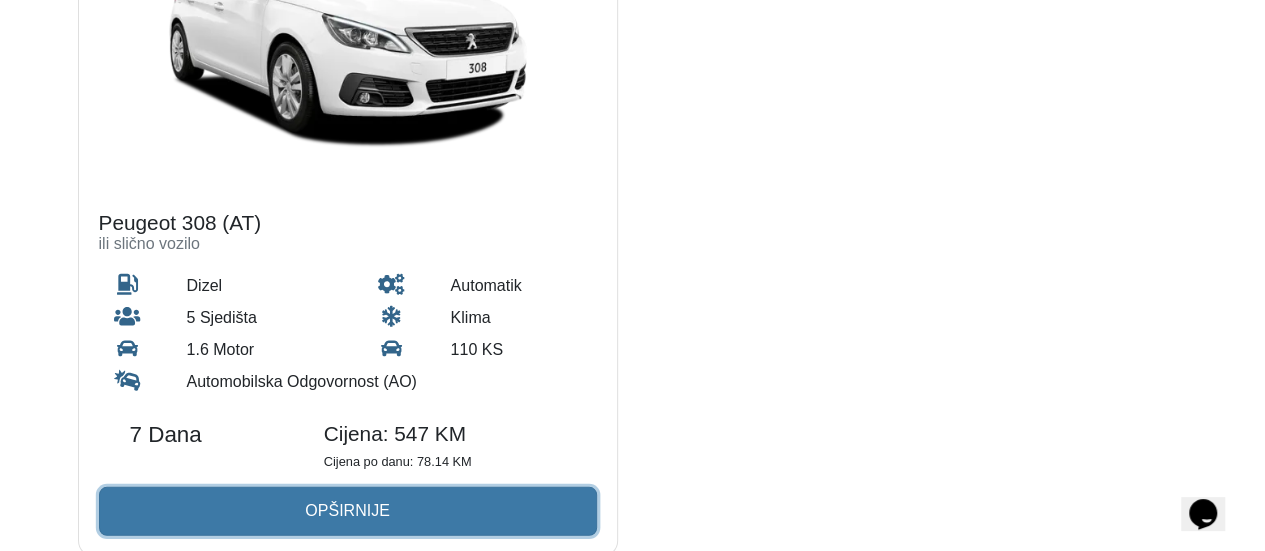 click on "Opširnije" at bounding box center (348, 511) 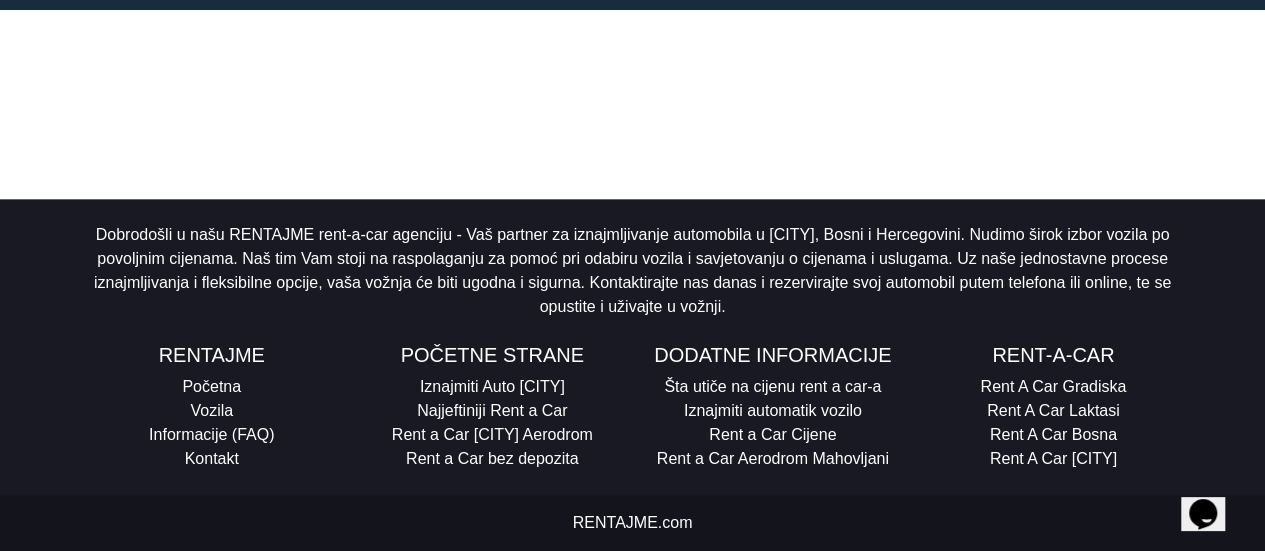 scroll, scrollTop: 0, scrollLeft: 0, axis: both 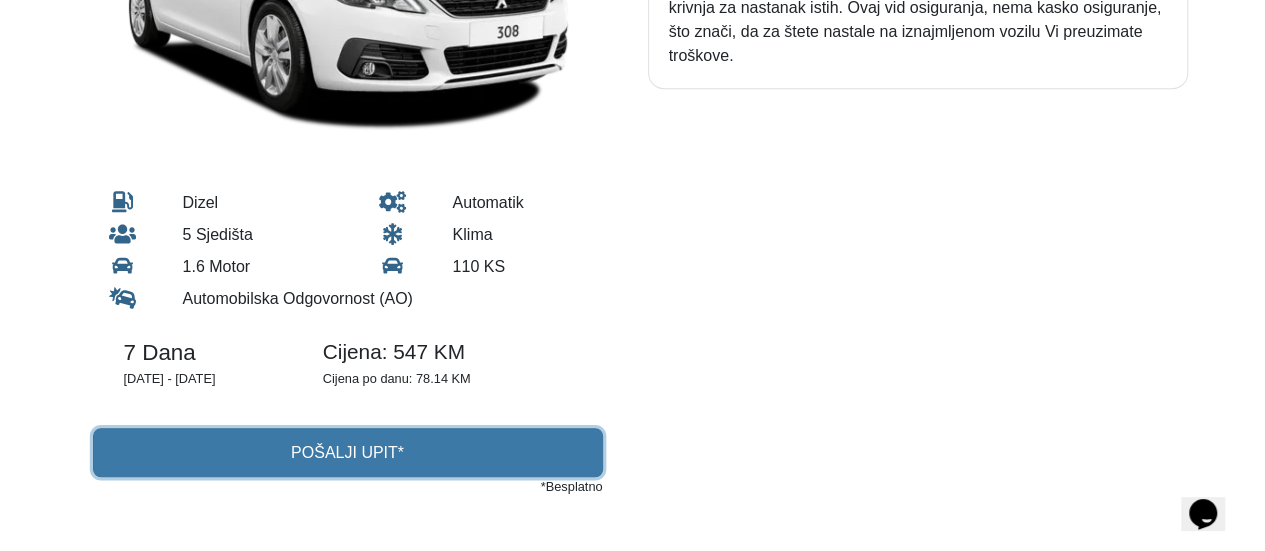 click on "Pošalji upit*" at bounding box center (348, 452) 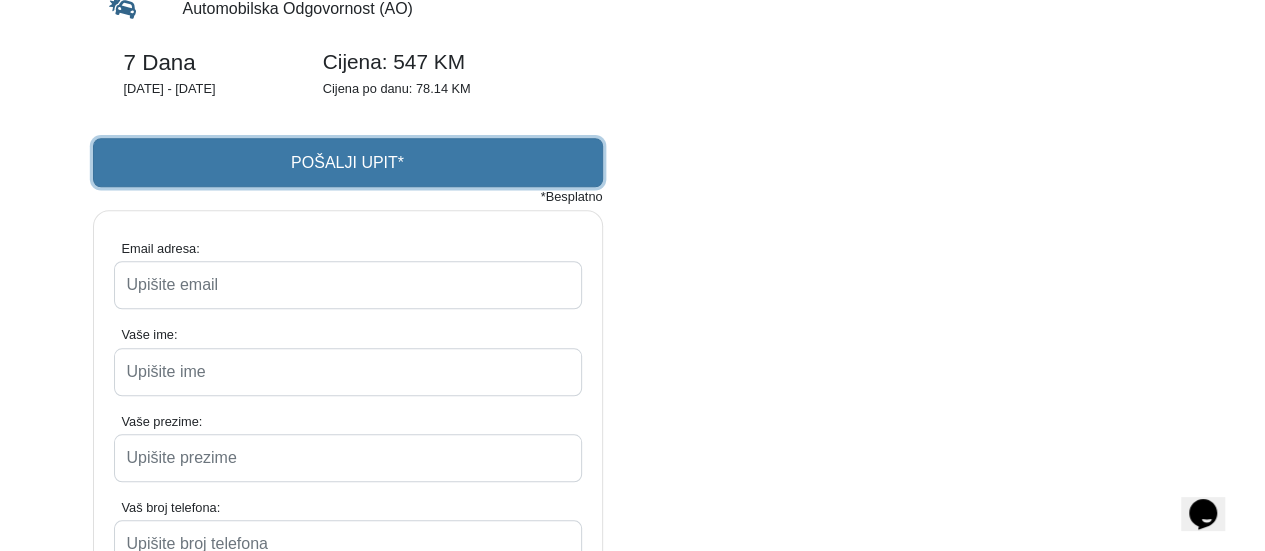 scroll, scrollTop: 738, scrollLeft: 0, axis: vertical 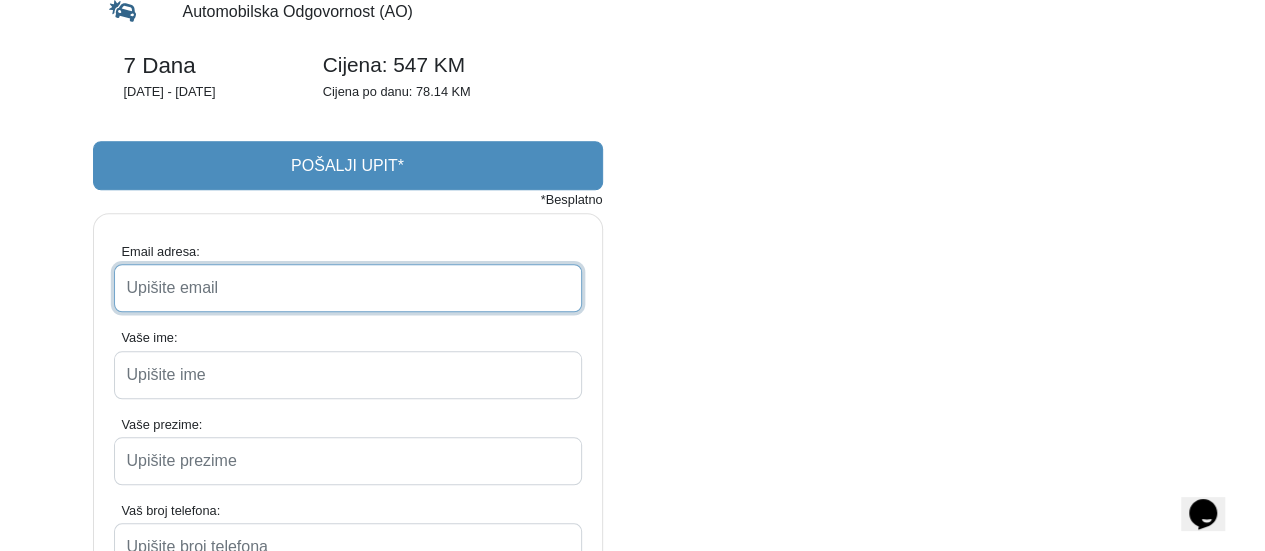 click on "Email adresa:" at bounding box center (348, 288) 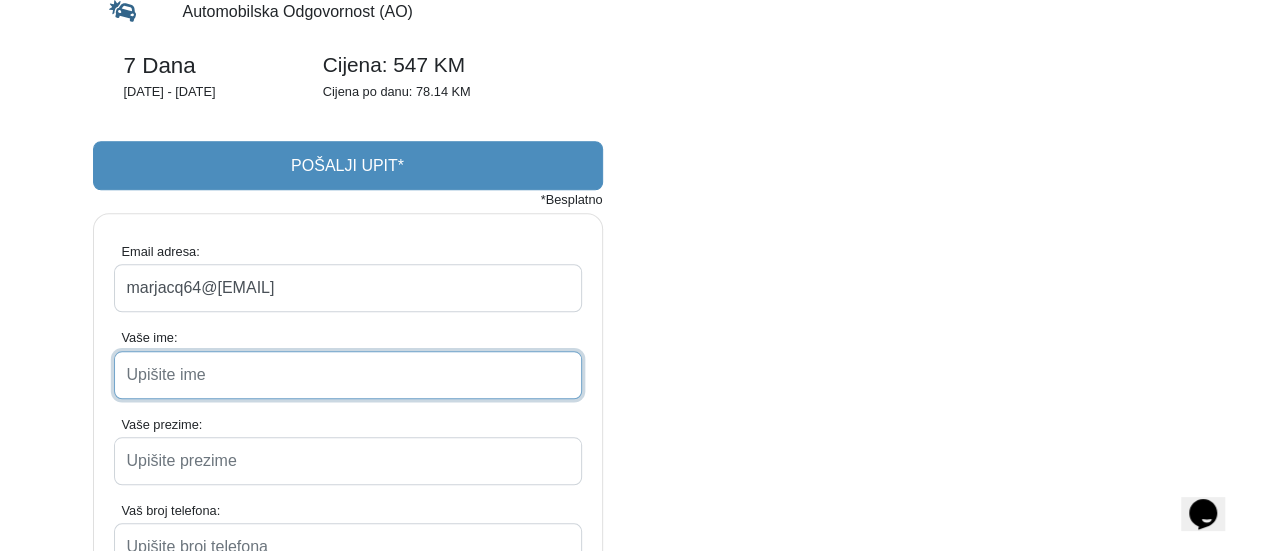 type on "[NAME]" 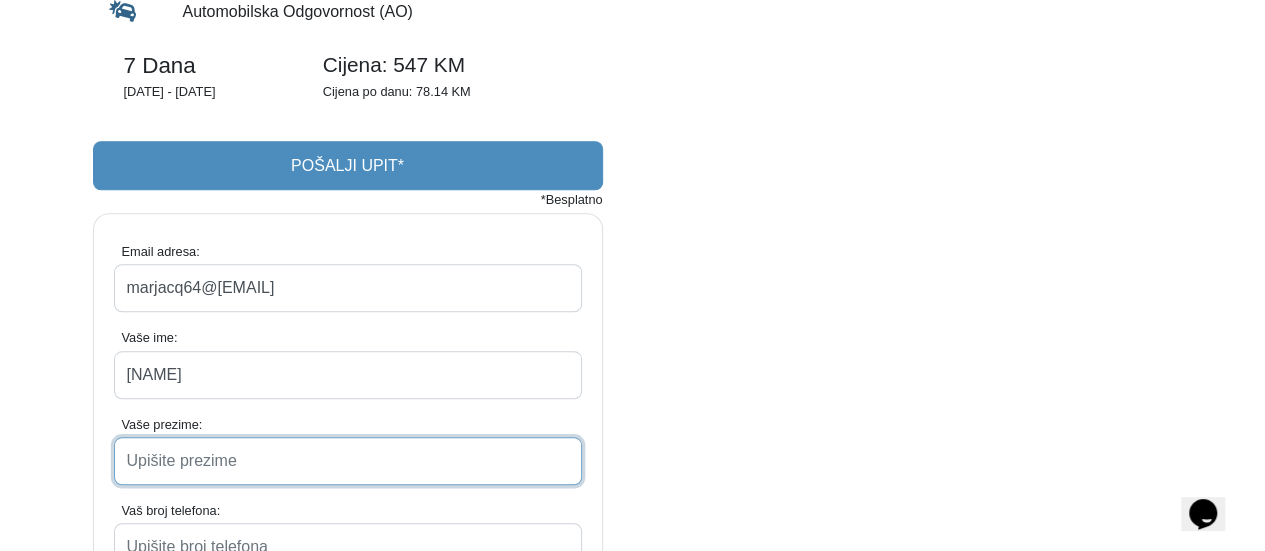type on "[LAST]" 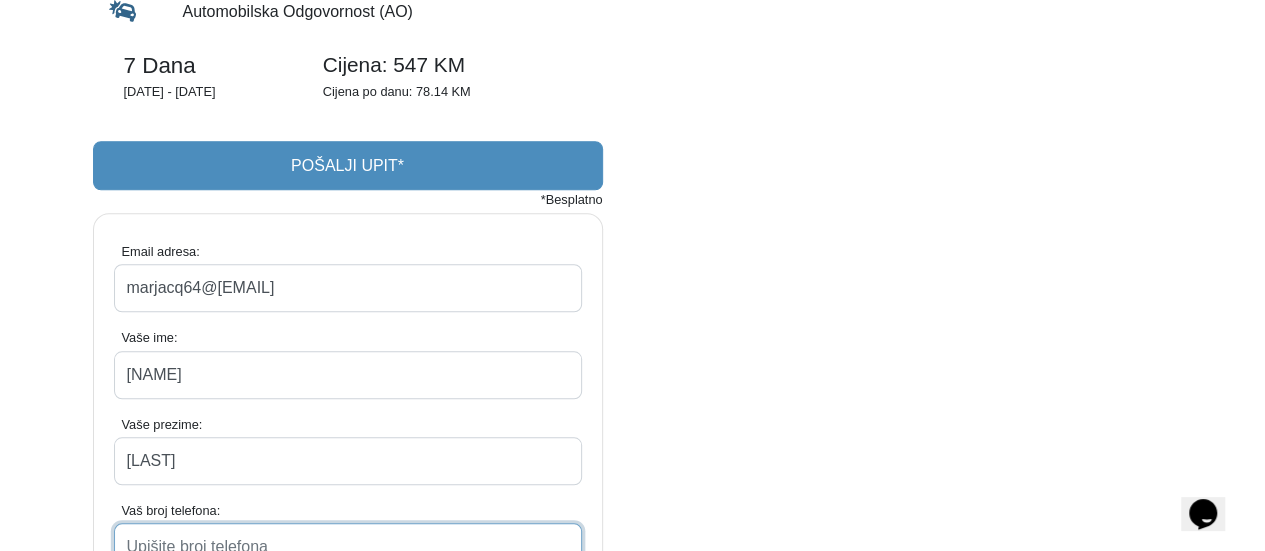 type on "[PHONE]" 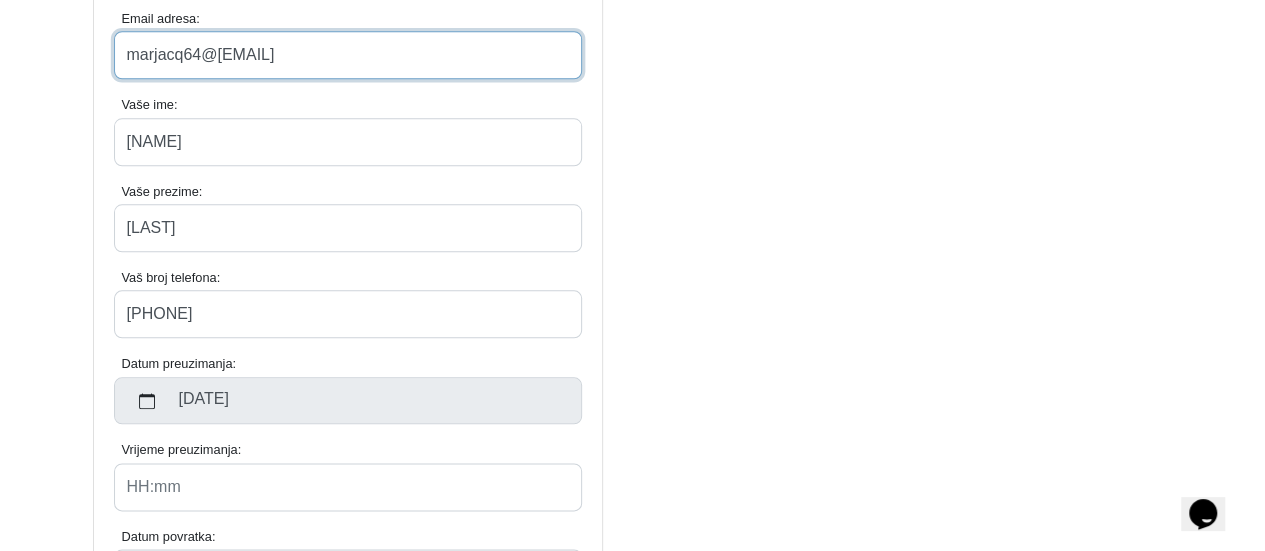 scroll, scrollTop: 994, scrollLeft: 0, axis: vertical 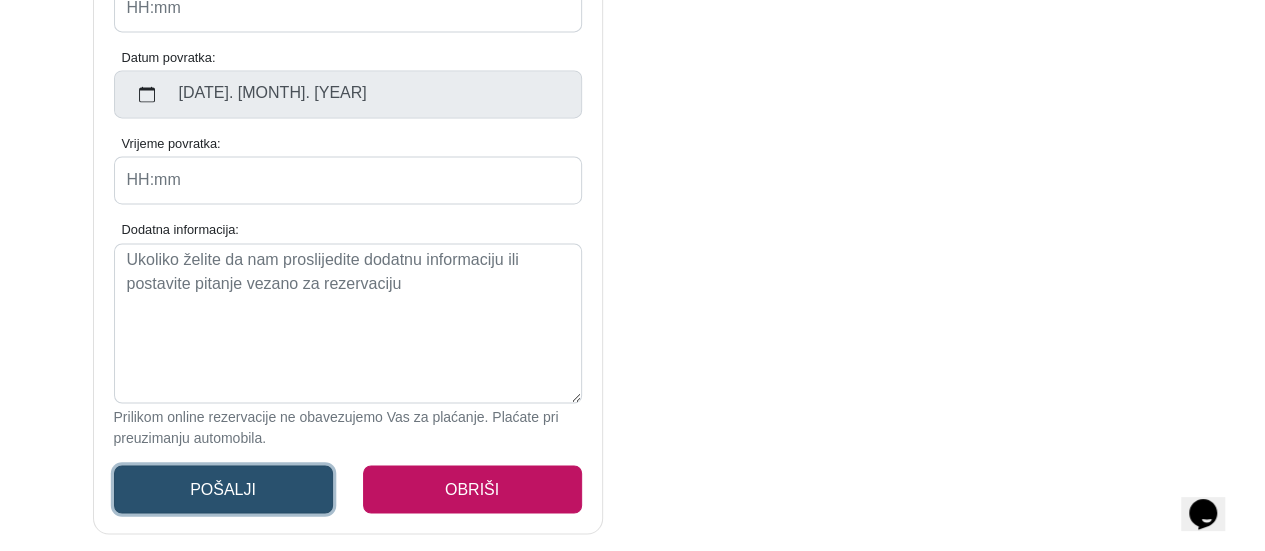 click on "Pošalji" at bounding box center [223, 489] 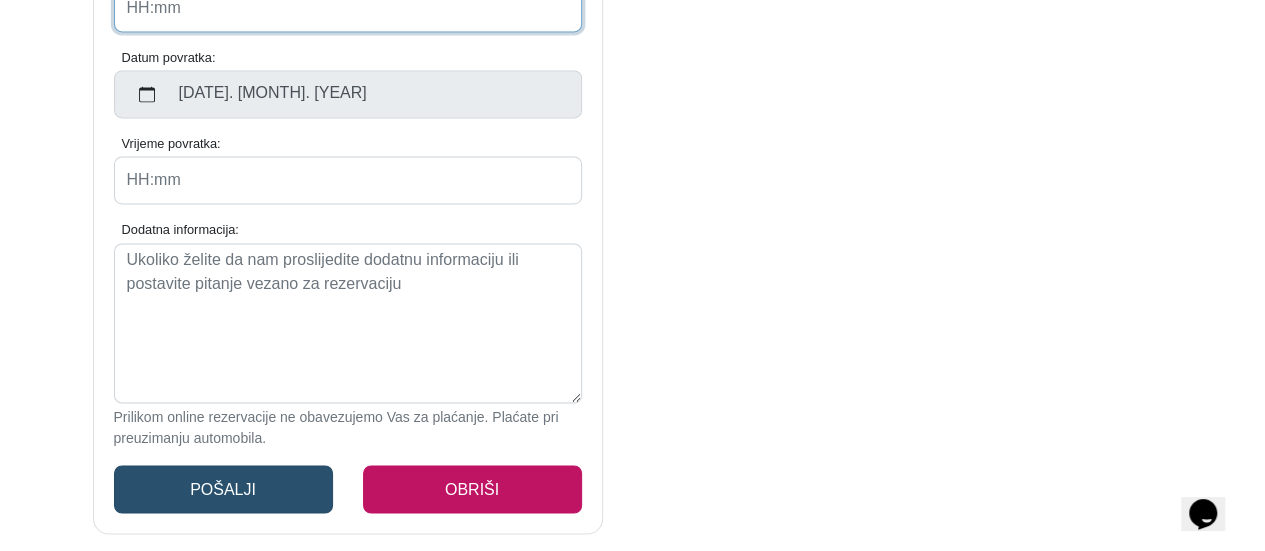 scroll, scrollTop: 1382, scrollLeft: 0, axis: vertical 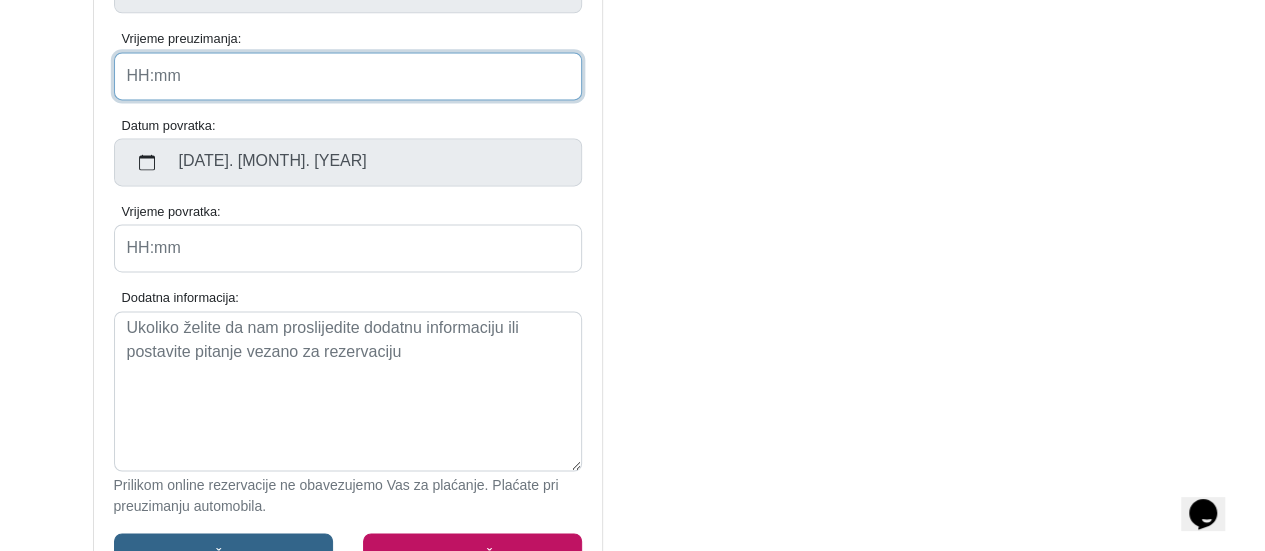 click on "Vrijeme preuzimanja:" at bounding box center [348, 76] 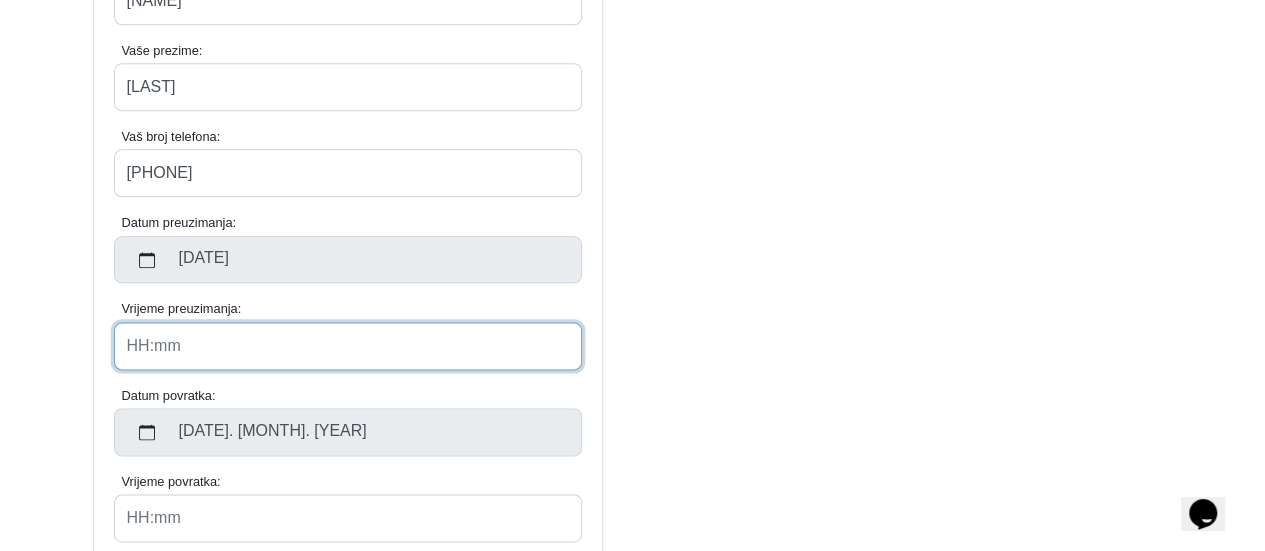 scroll, scrollTop: 1092, scrollLeft: 0, axis: vertical 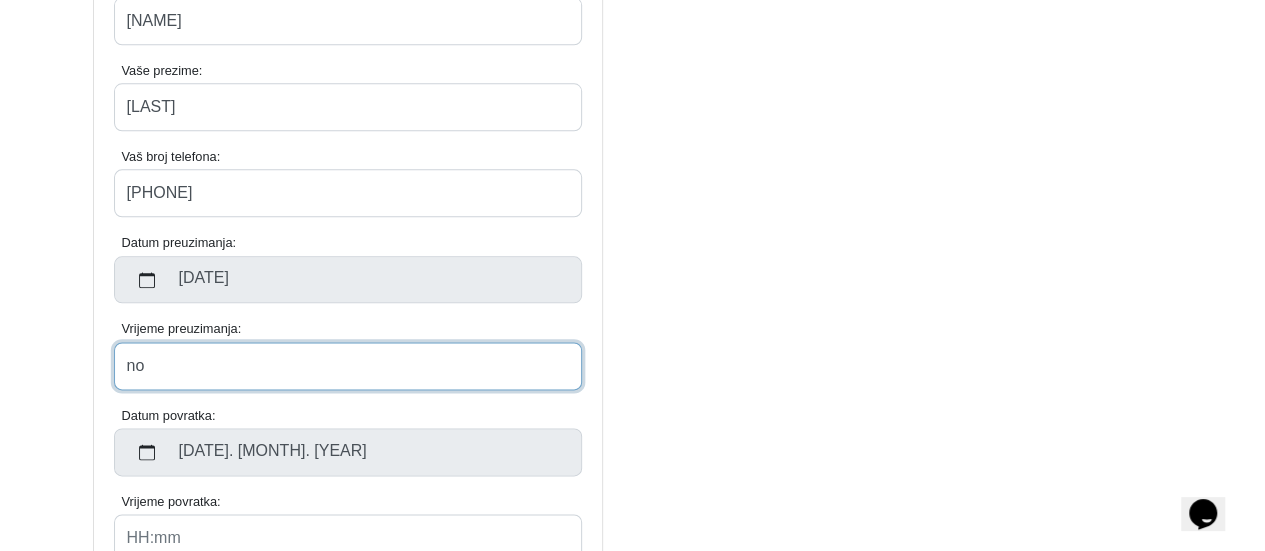 type on "n" 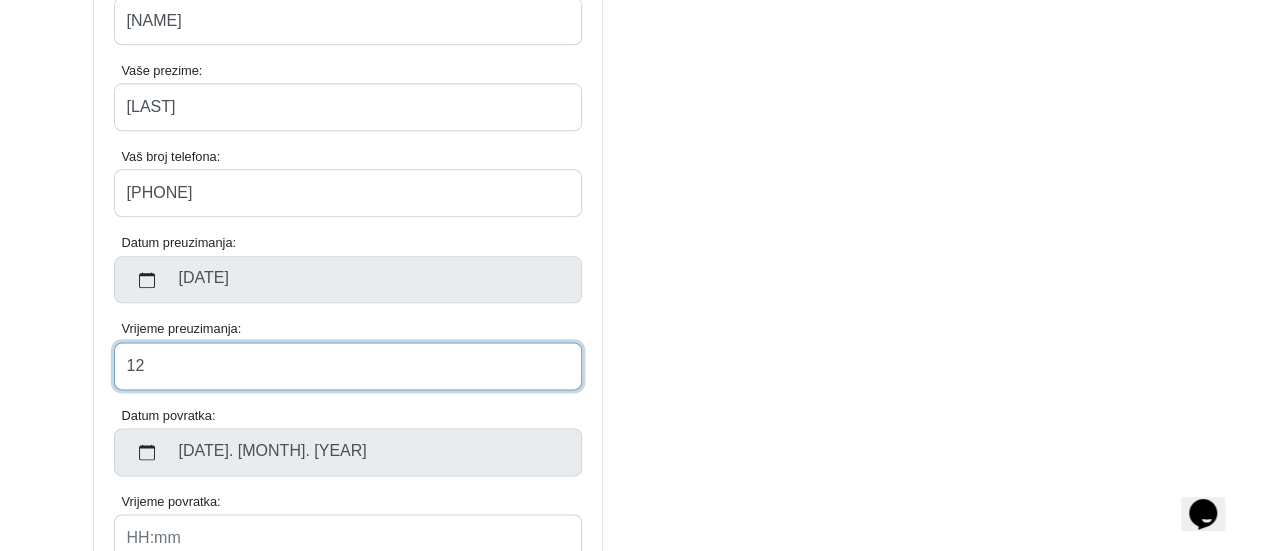 type on "12" 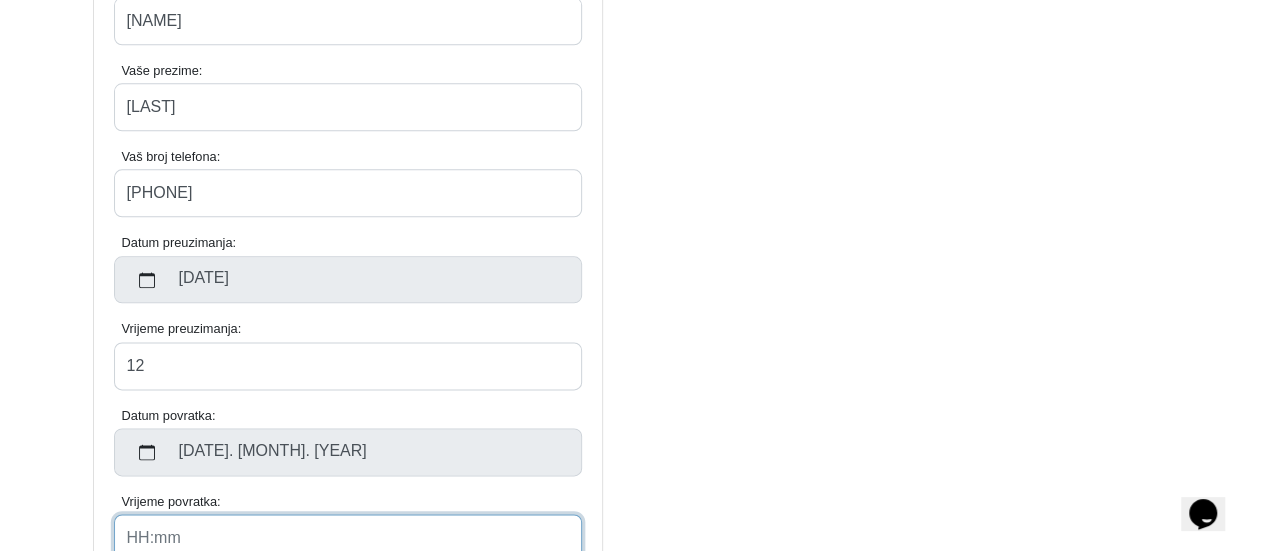 click on "Vrijeme povratka:" at bounding box center (348, 538) 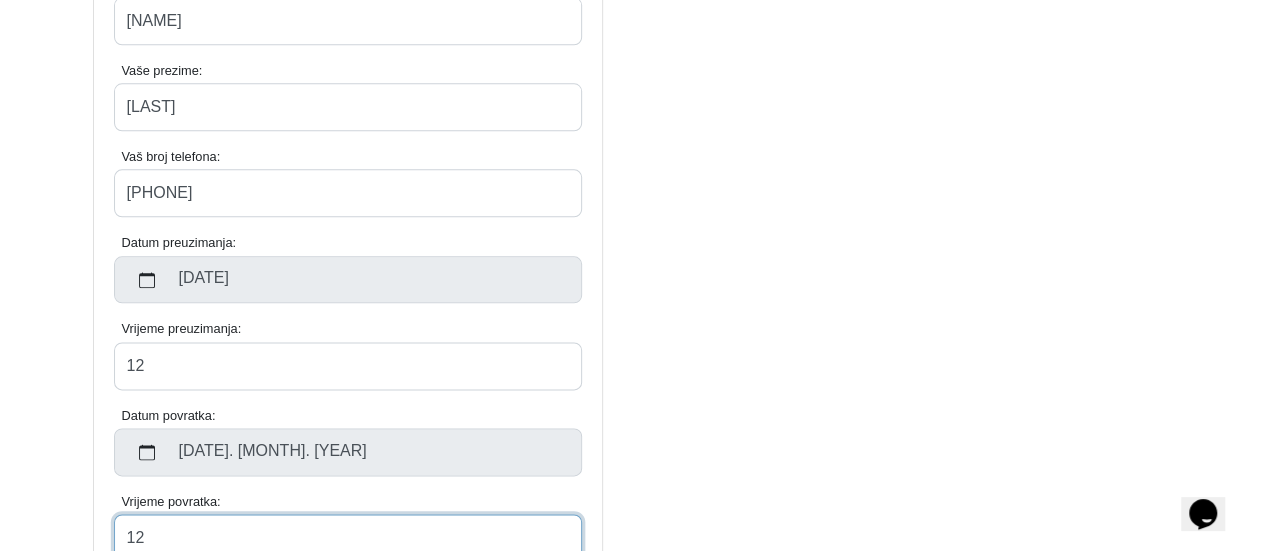 click on "12" at bounding box center [348, 538] 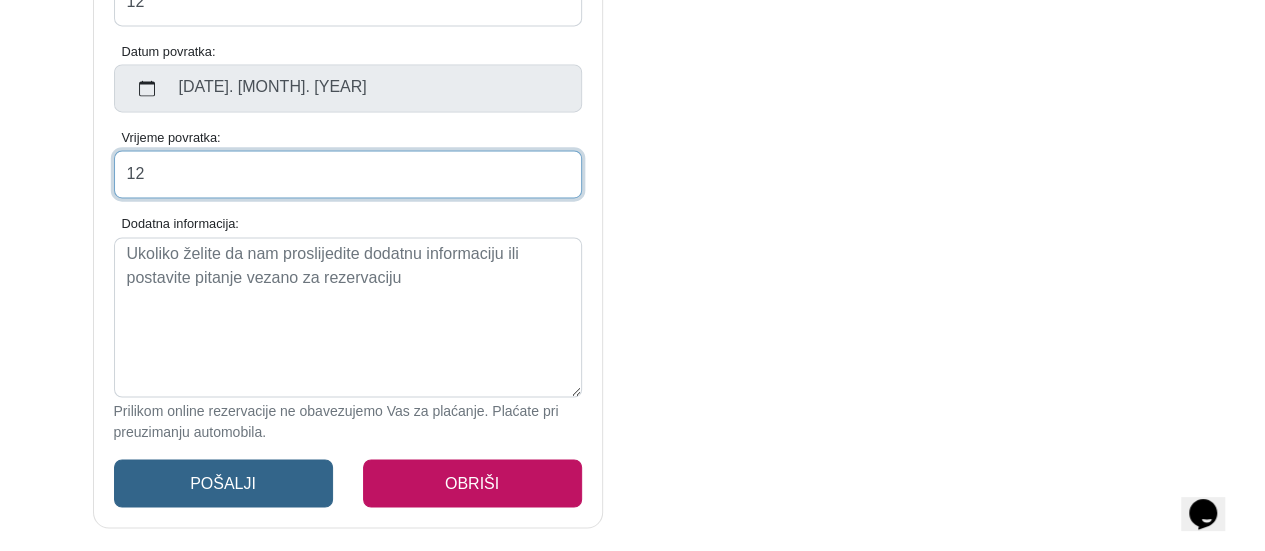 scroll, scrollTop: 1480, scrollLeft: 0, axis: vertical 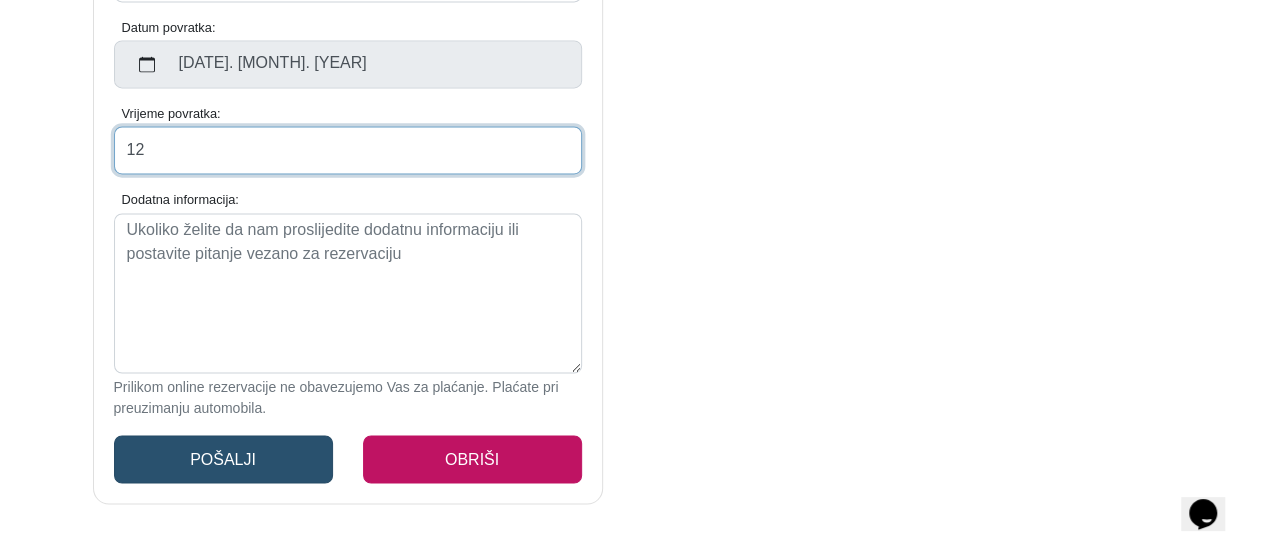 type on "12" 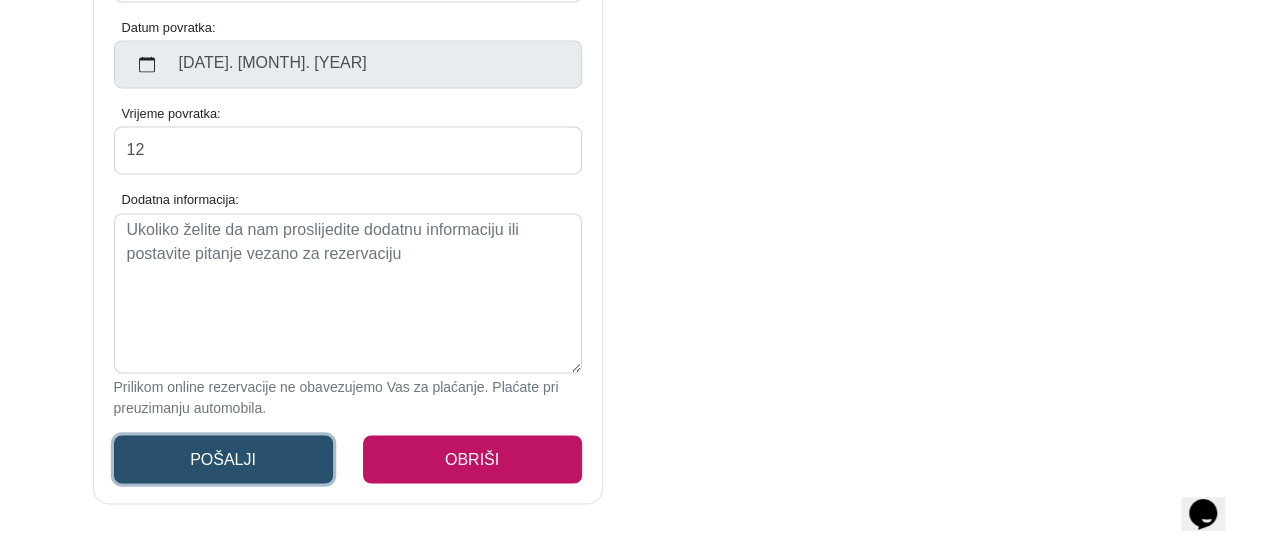 click on "Pošalji" at bounding box center [223, 459] 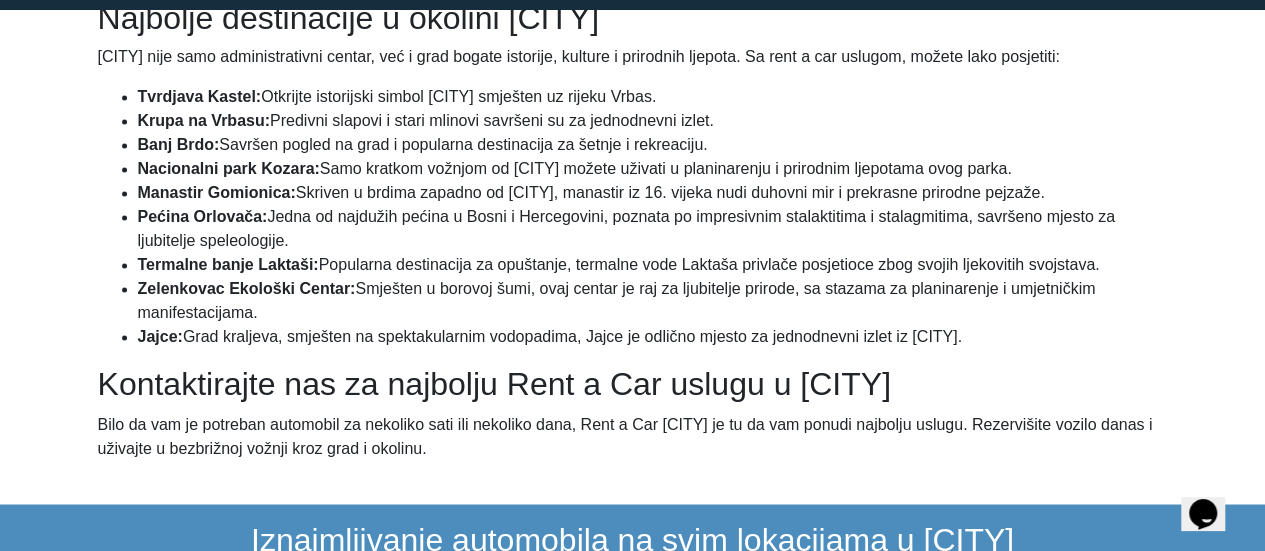 scroll, scrollTop: 0, scrollLeft: 0, axis: both 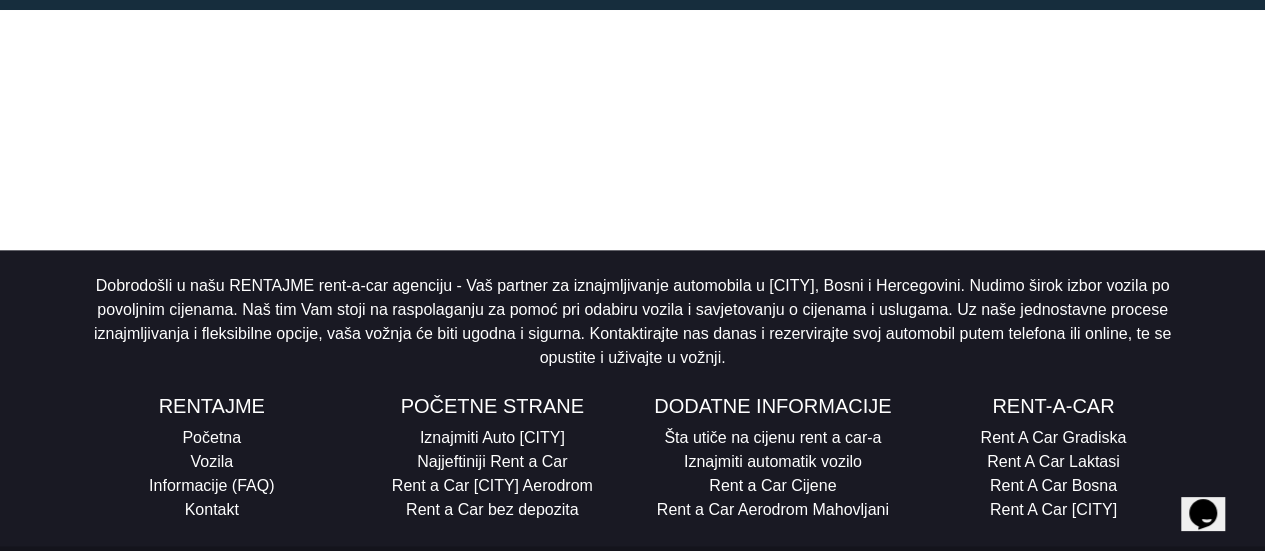 select on "[CITY]Aerodrom" 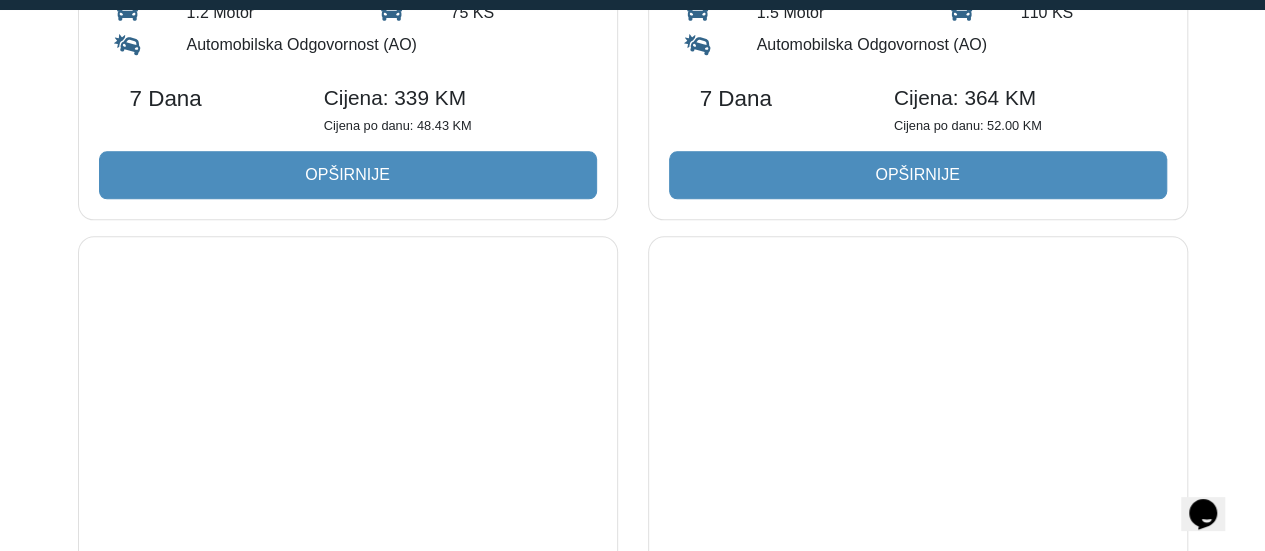 scroll, scrollTop: 2719, scrollLeft: 0, axis: vertical 